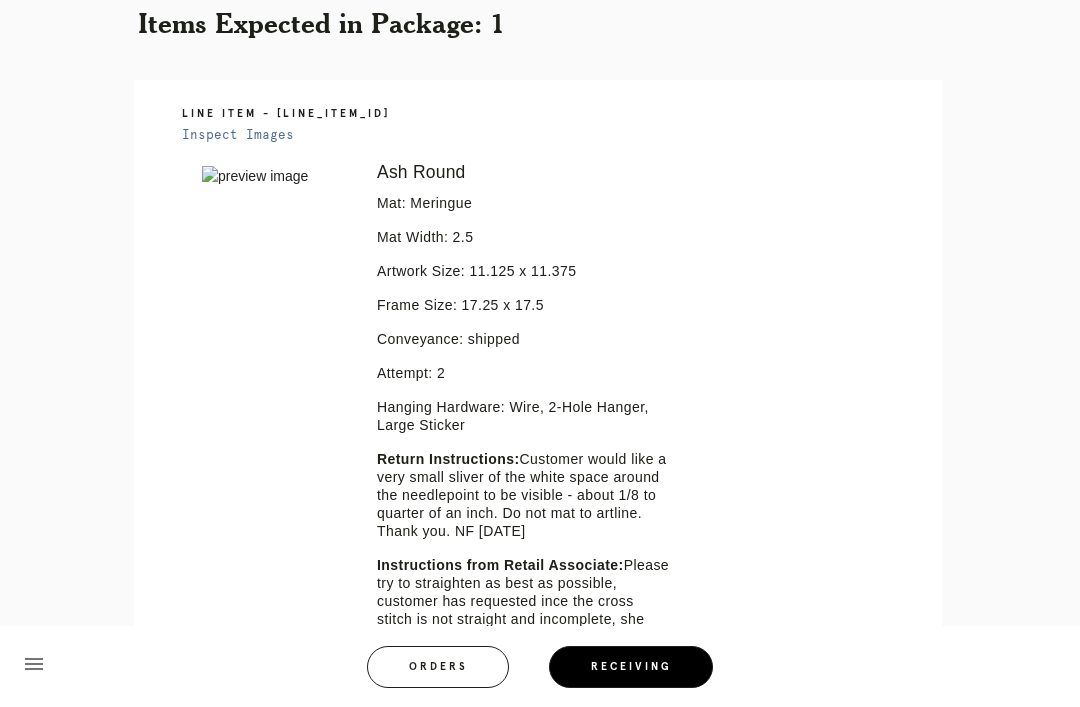 scroll, scrollTop: 622, scrollLeft: 0, axis: vertical 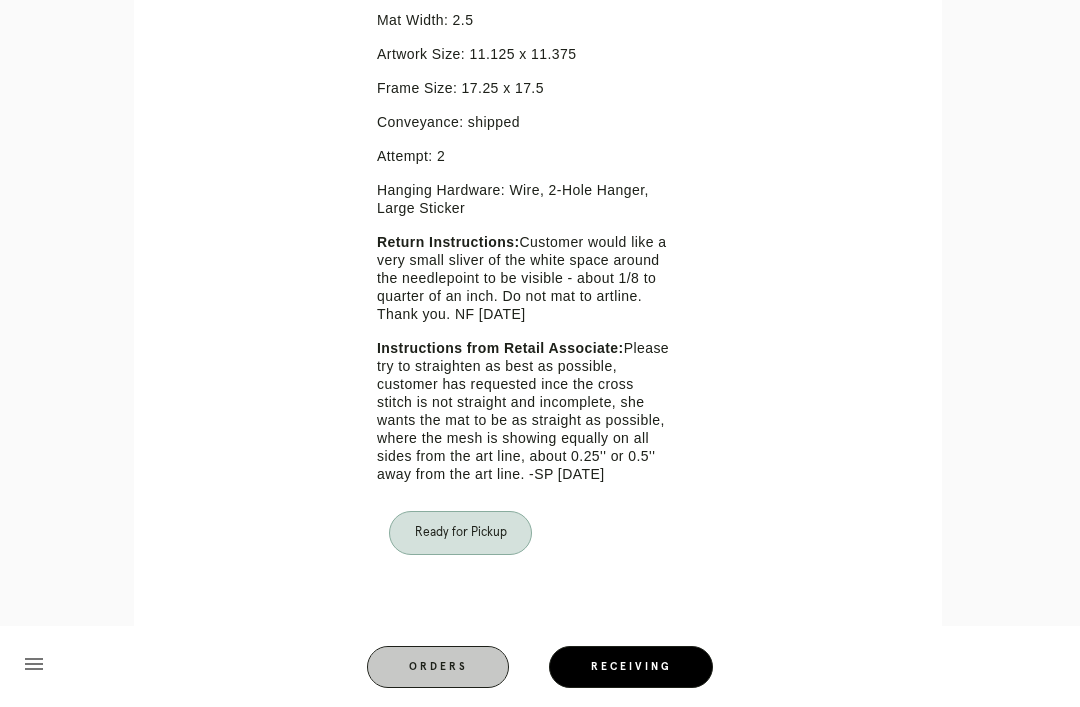 click on "Orders" at bounding box center (438, 667) 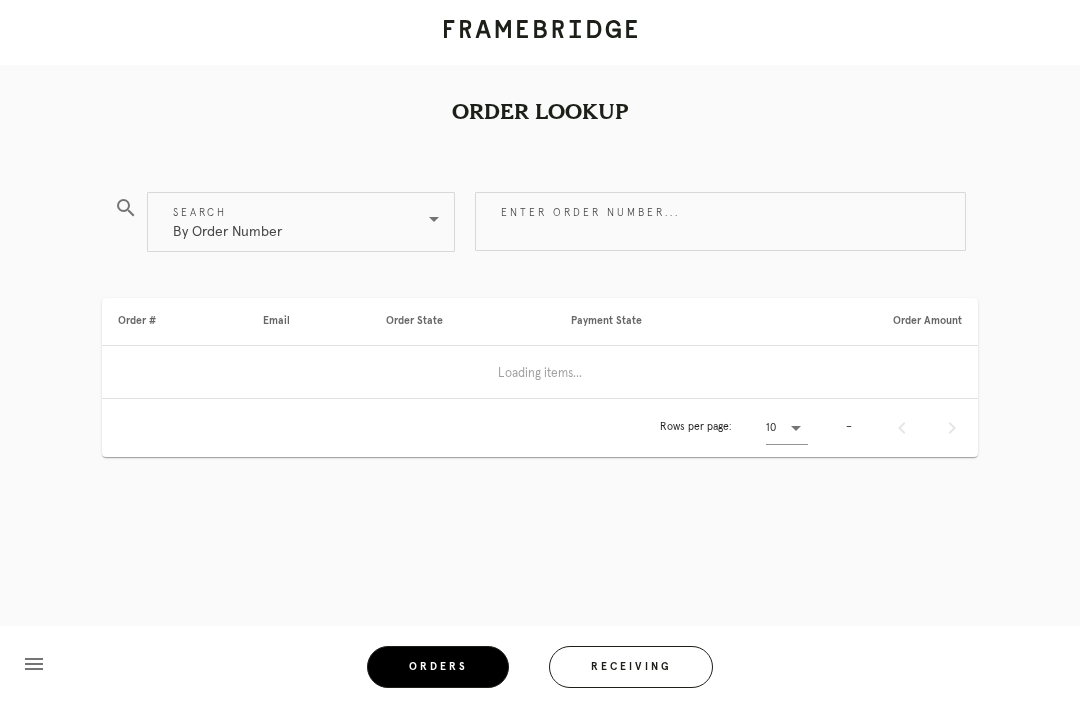 scroll, scrollTop: 0, scrollLeft: 0, axis: both 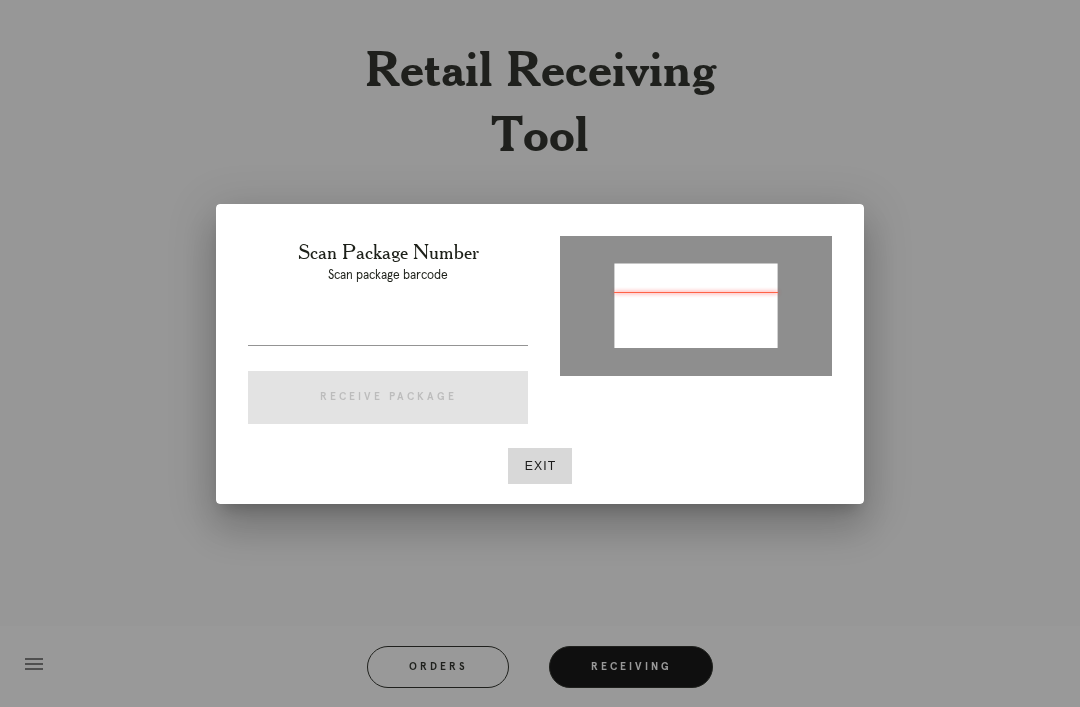 type on "[PACKAGE_ID]" 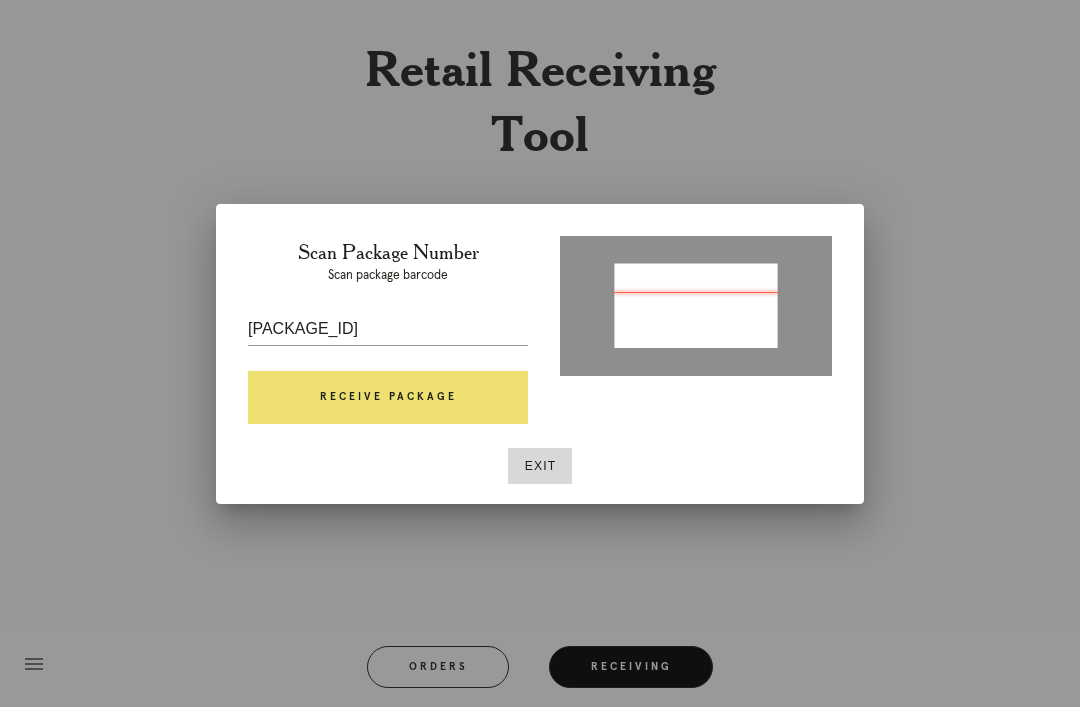 click on "Receive Package" at bounding box center (388, 398) 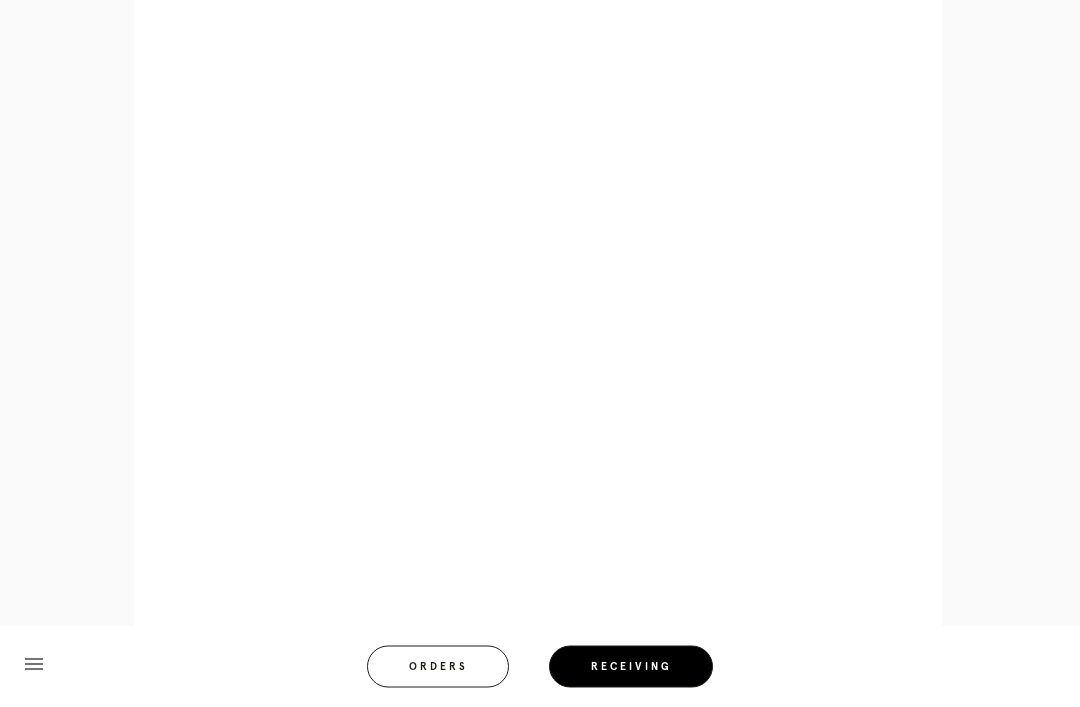 scroll, scrollTop: 946, scrollLeft: 0, axis: vertical 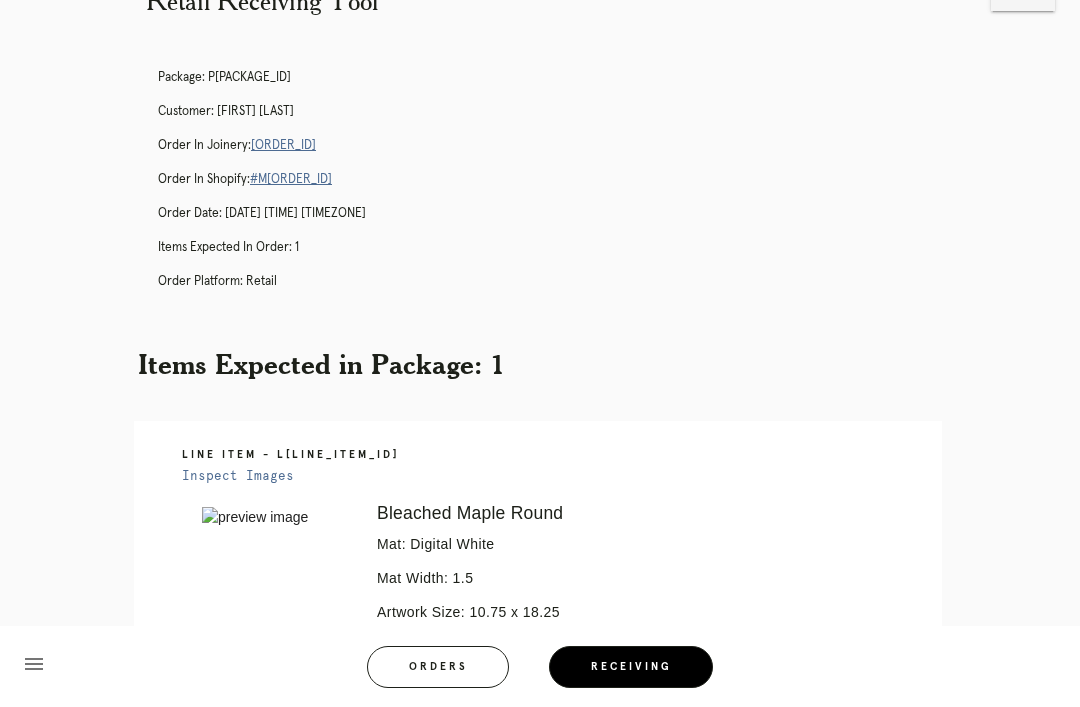 click on "Orders" at bounding box center [438, 667] 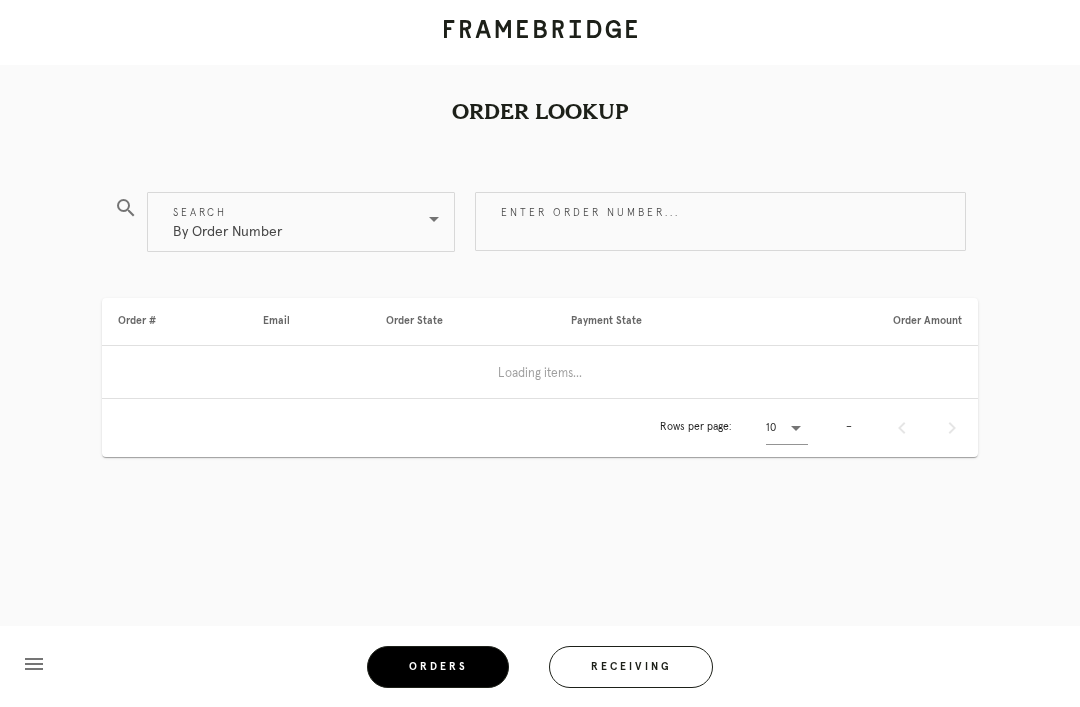 click on "Enter order number..." at bounding box center [720, 221] 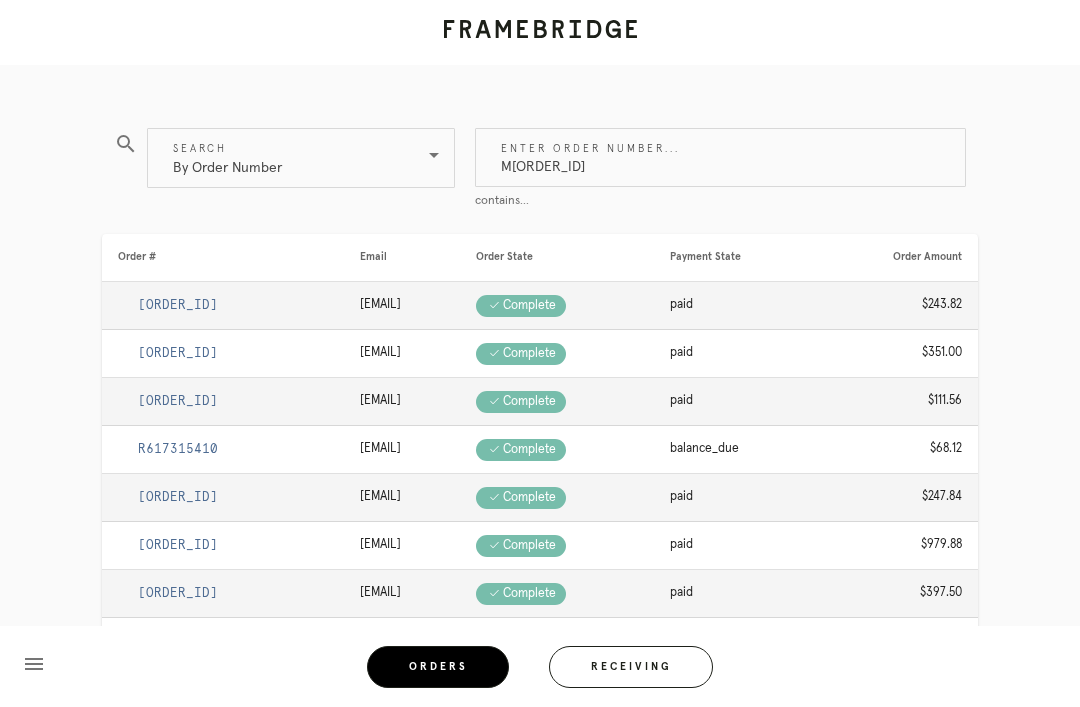 type on "M[ORDER_ID]" 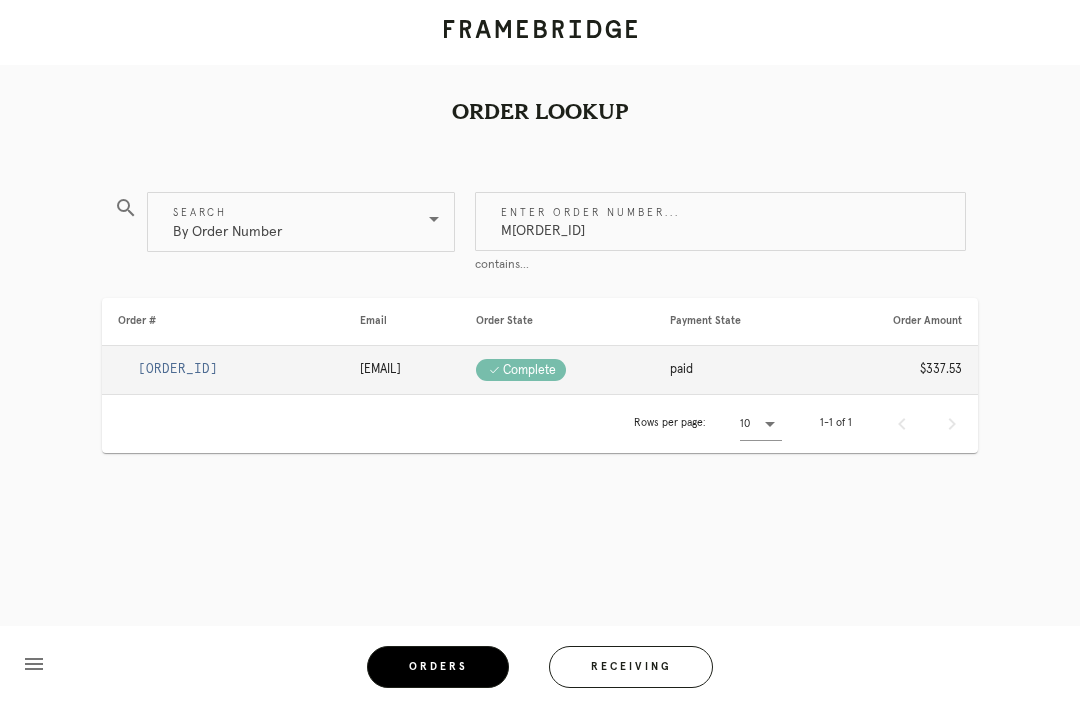 click on "[ORDER_ID]" at bounding box center [178, 369] 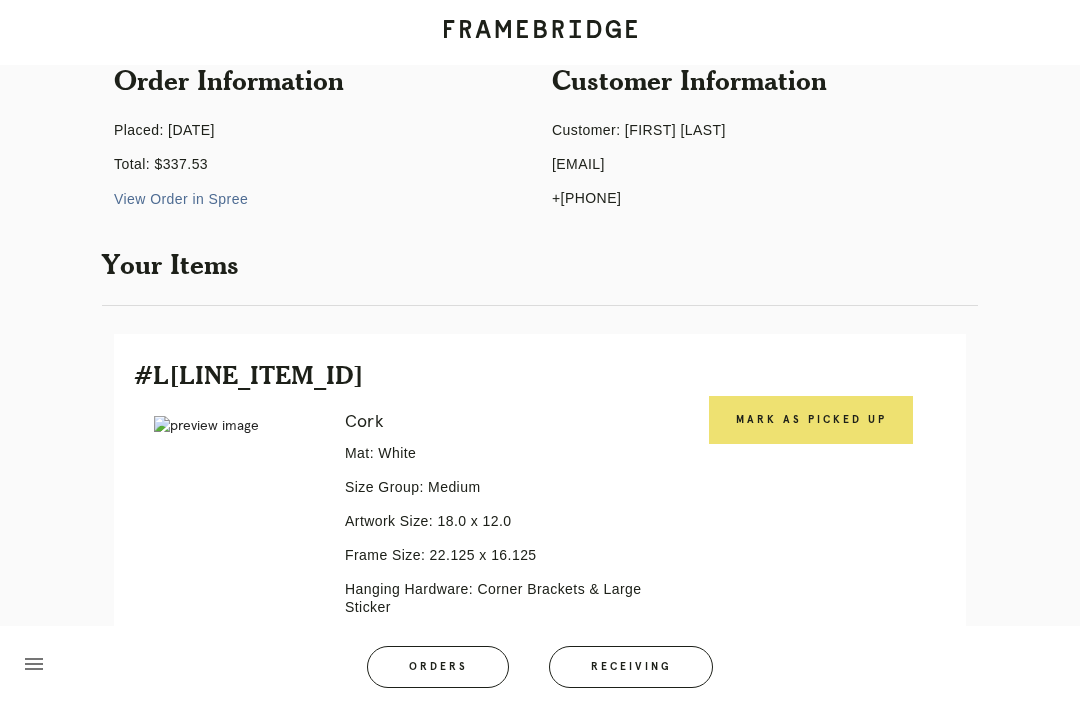 scroll, scrollTop: 319, scrollLeft: 0, axis: vertical 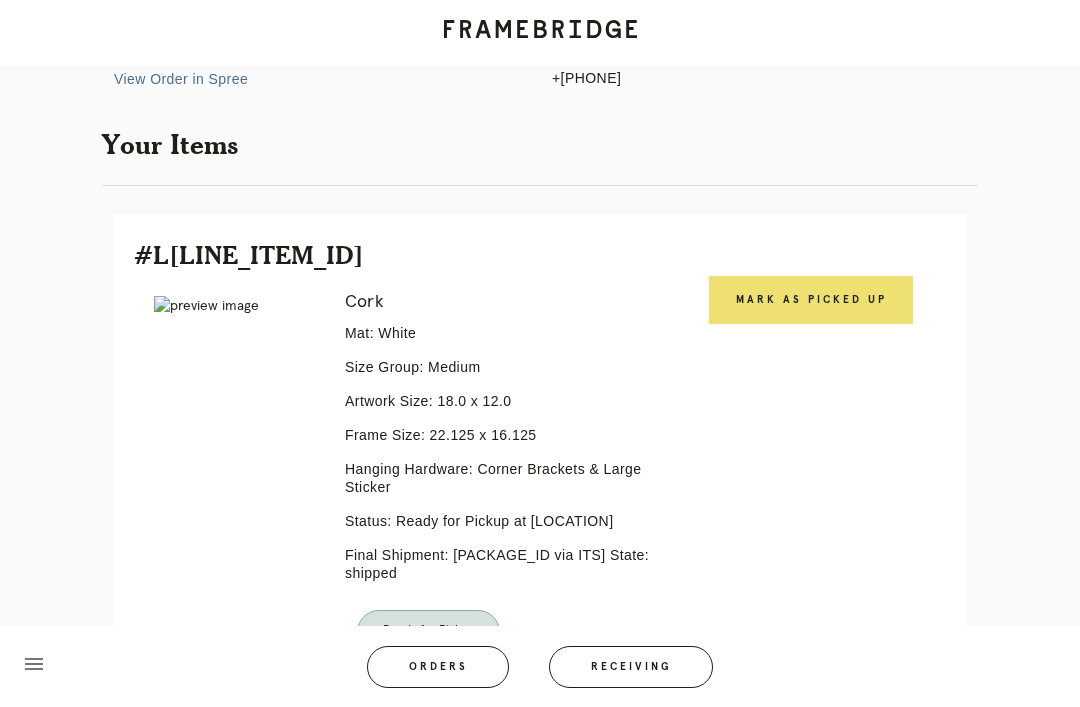 click on "Mark as Picked Up" at bounding box center [811, 300] 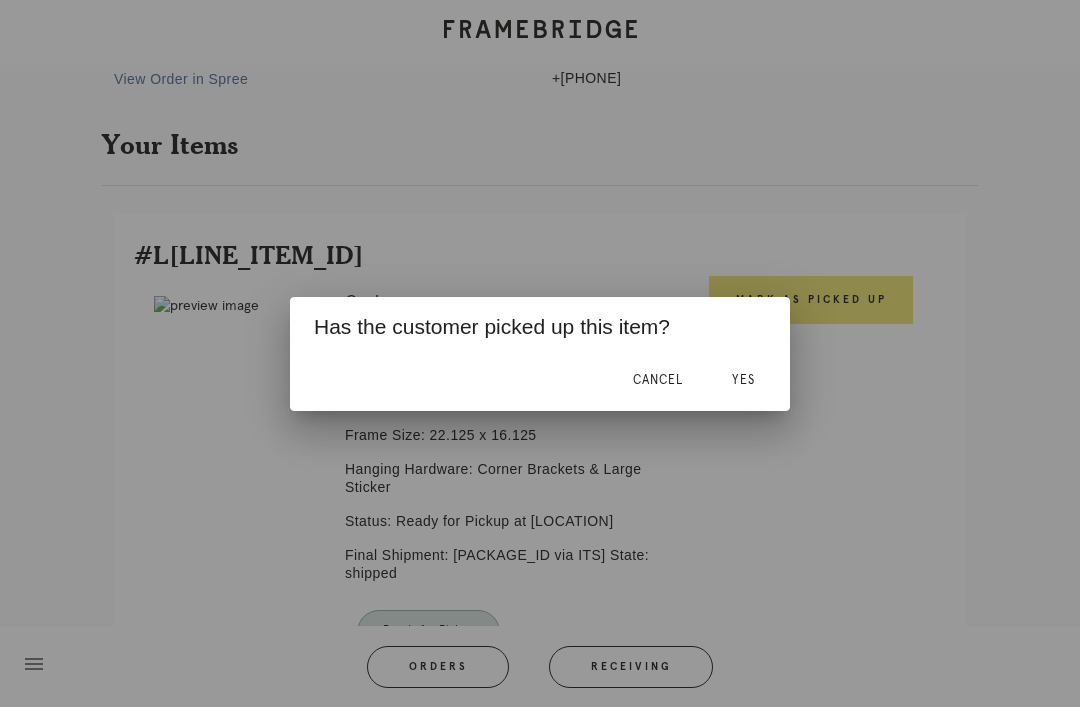 click on "Yes" at bounding box center [743, 380] 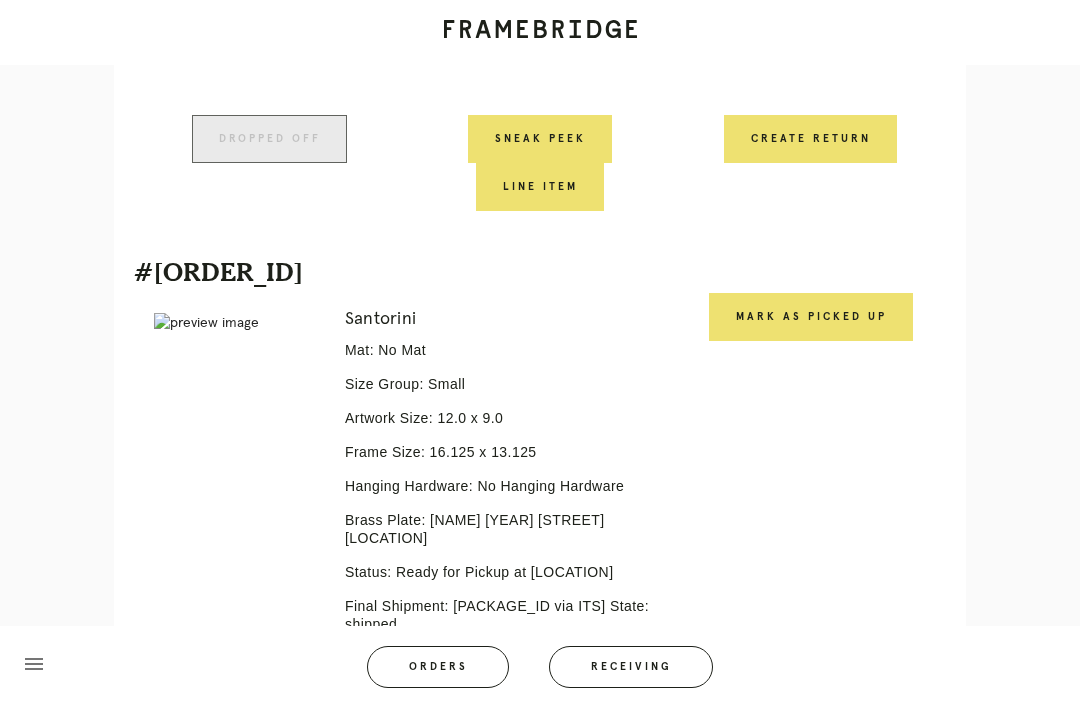 scroll, scrollTop: 856, scrollLeft: 0, axis: vertical 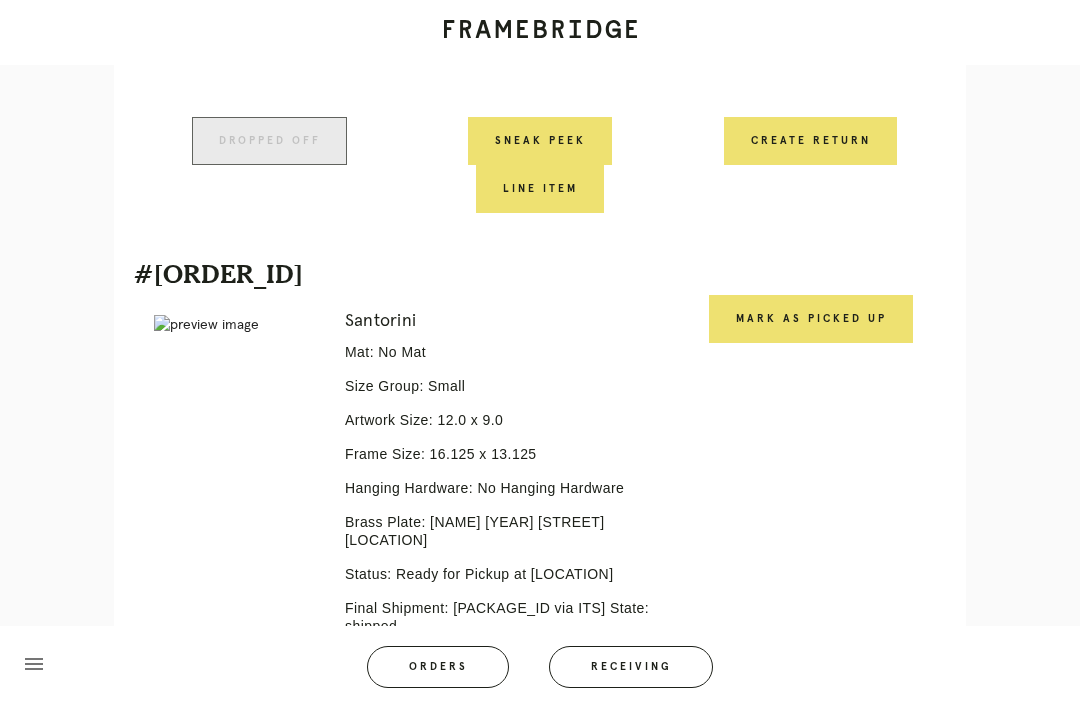 click on "Mark as Picked Up" at bounding box center [811, 319] 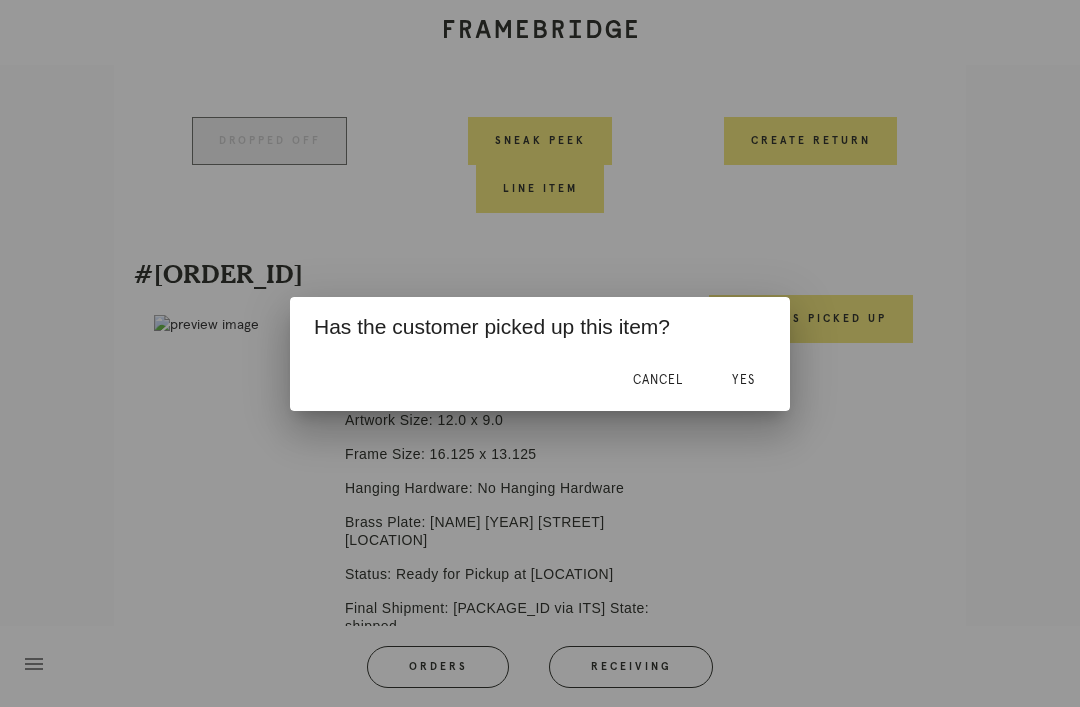 click on "Yes" at bounding box center (743, 380) 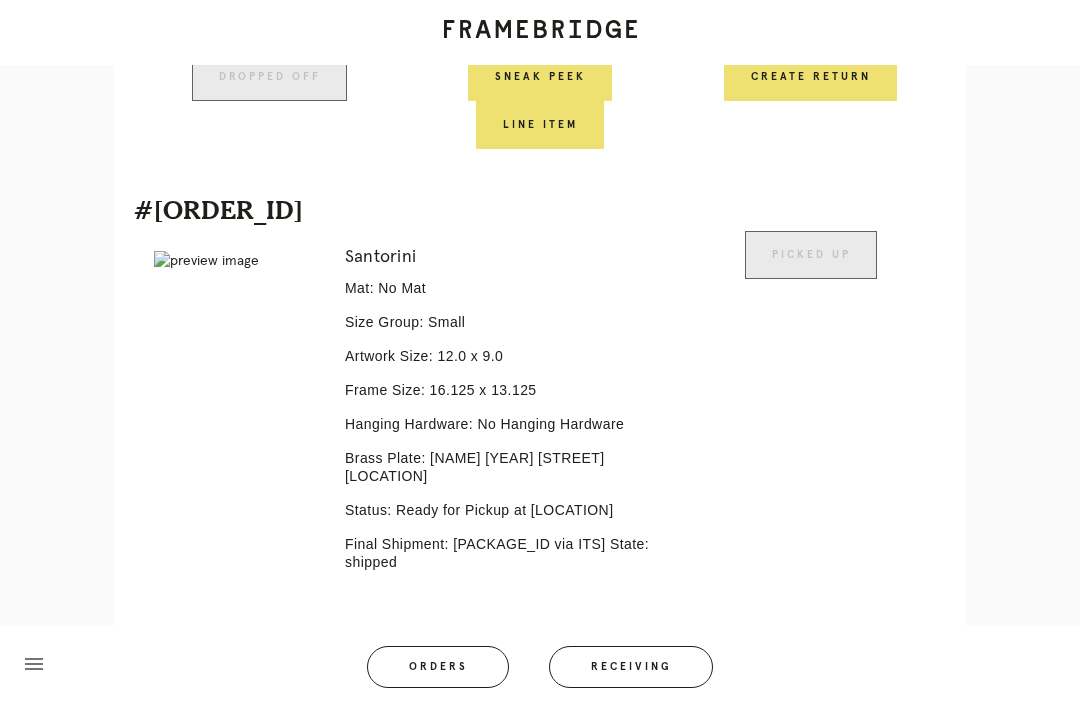 click on "Receiving" at bounding box center (631, 667) 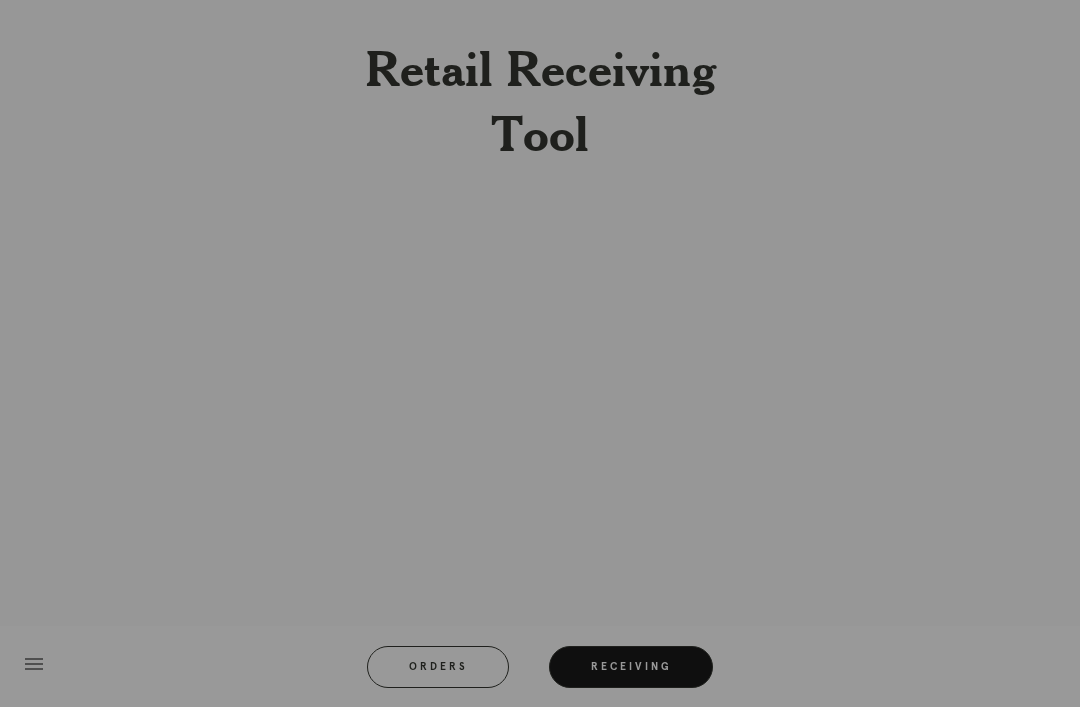scroll, scrollTop: 64, scrollLeft: 0, axis: vertical 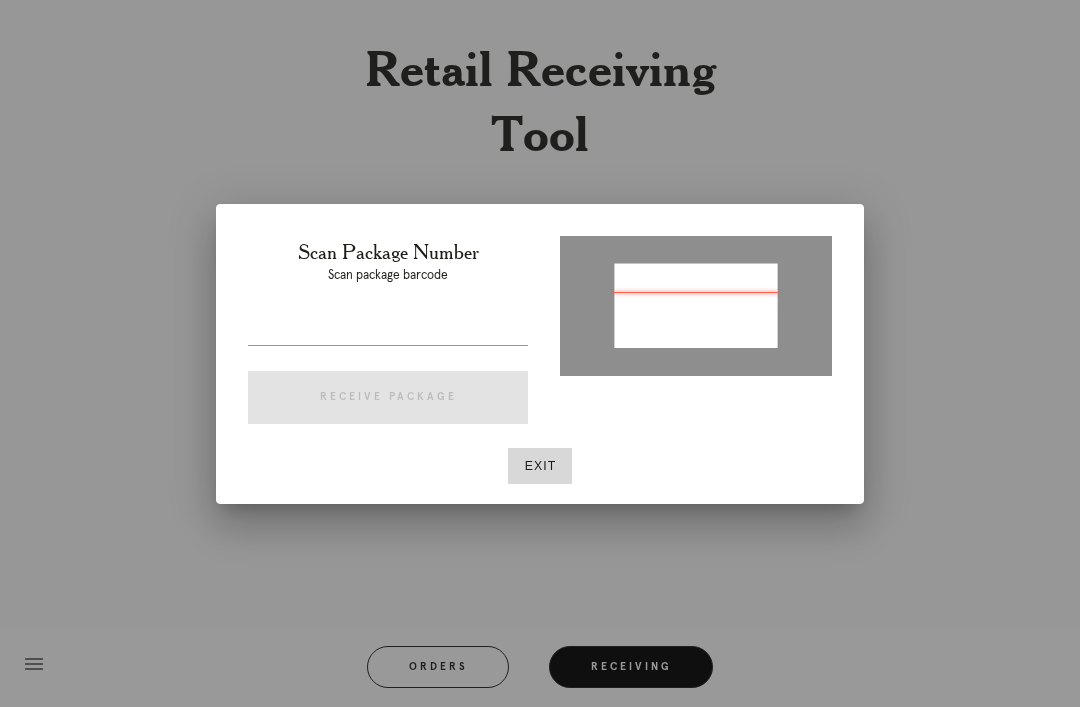 type on "P[PACKAGE_ID]" 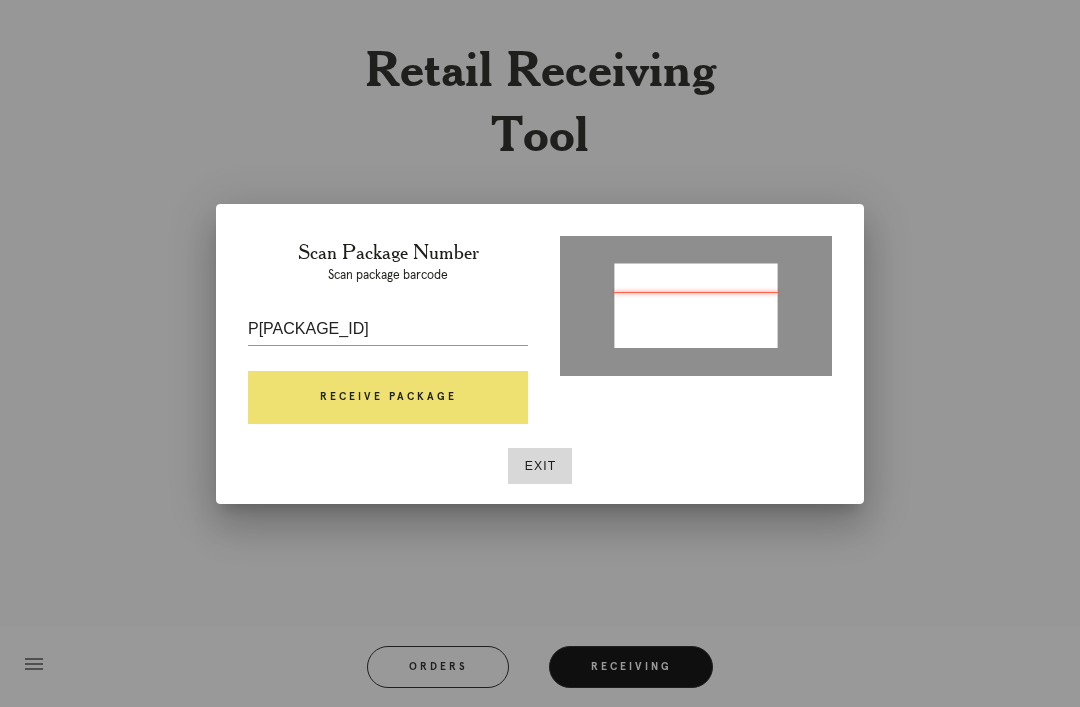 click on "Receive Package" at bounding box center (388, 398) 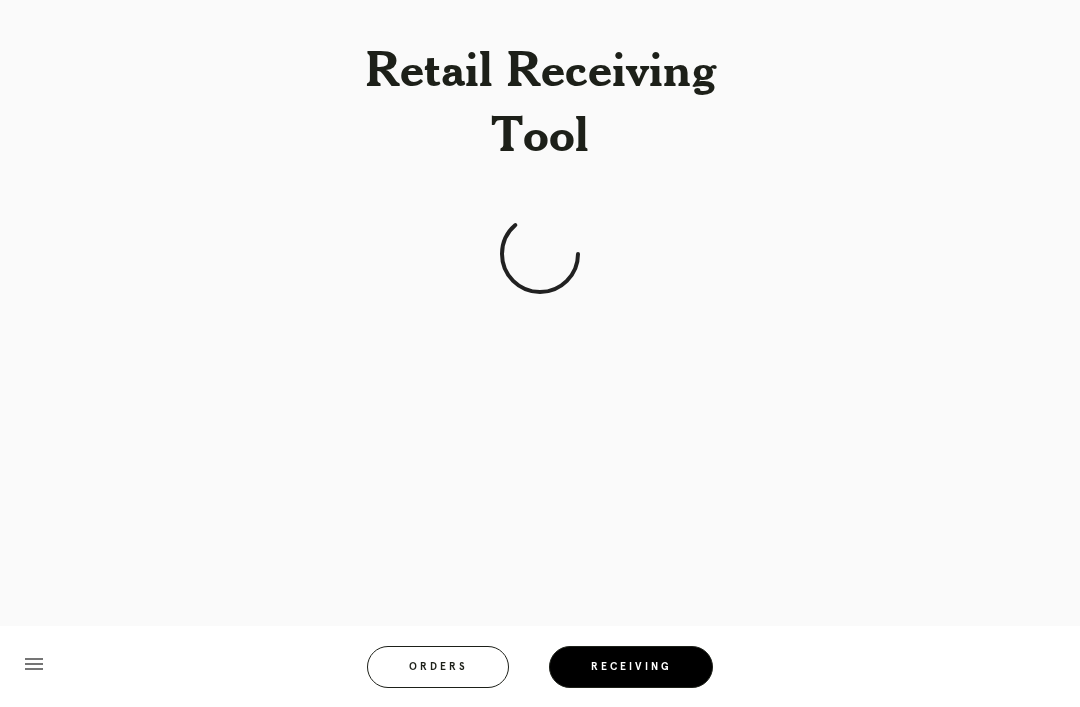 click on "Retail Receiving Tool
menu
Orders
Receiving
Logged in as:   [EMAIL]   [LOCATION]
Logout" at bounding box center (540, 353) 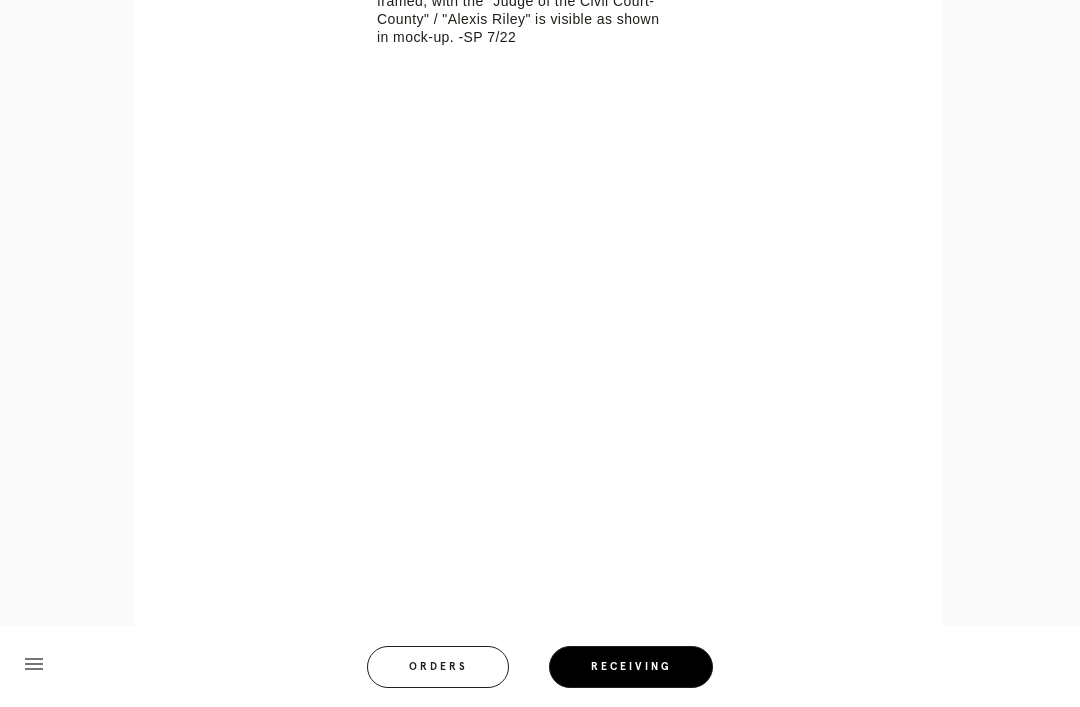 scroll, scrollTop: 866, scrollLeft: 0, axis: vertical 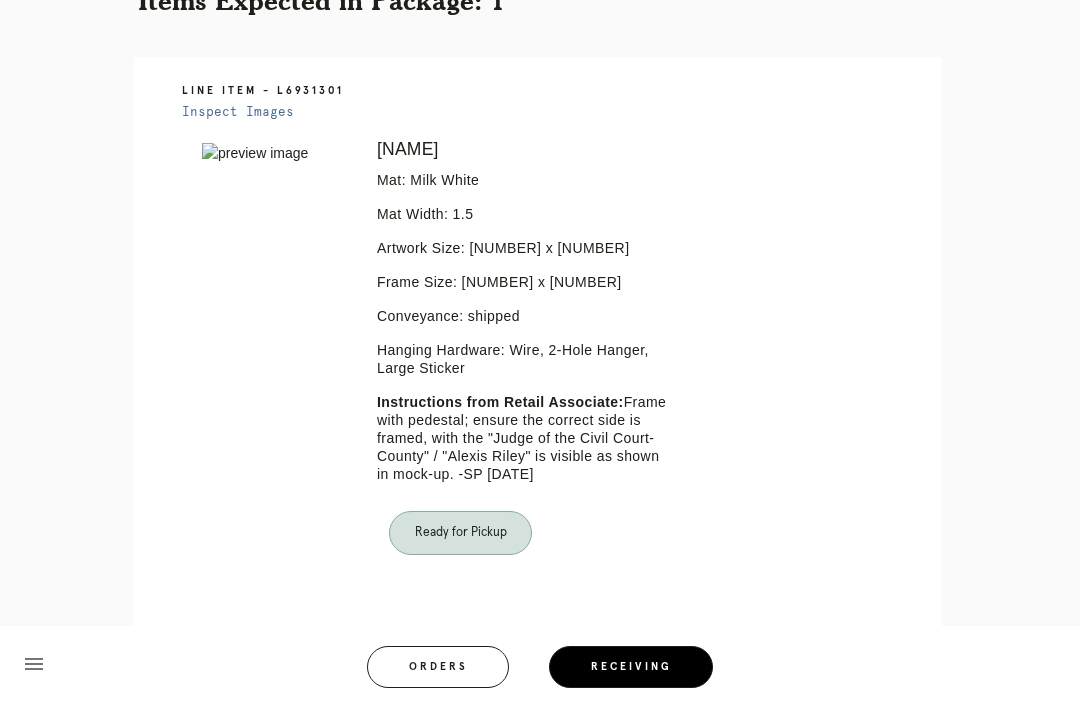 click on "Orders" at bounding box center (438, 667) 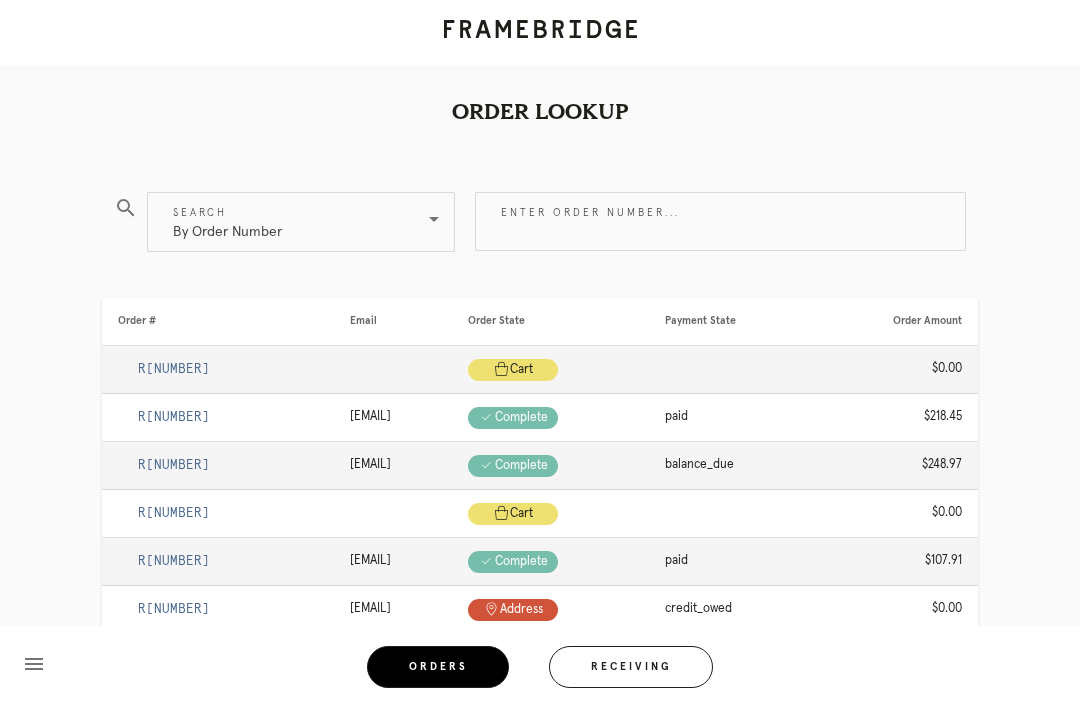 click on "Receiving" at bounding box center [631, 667] 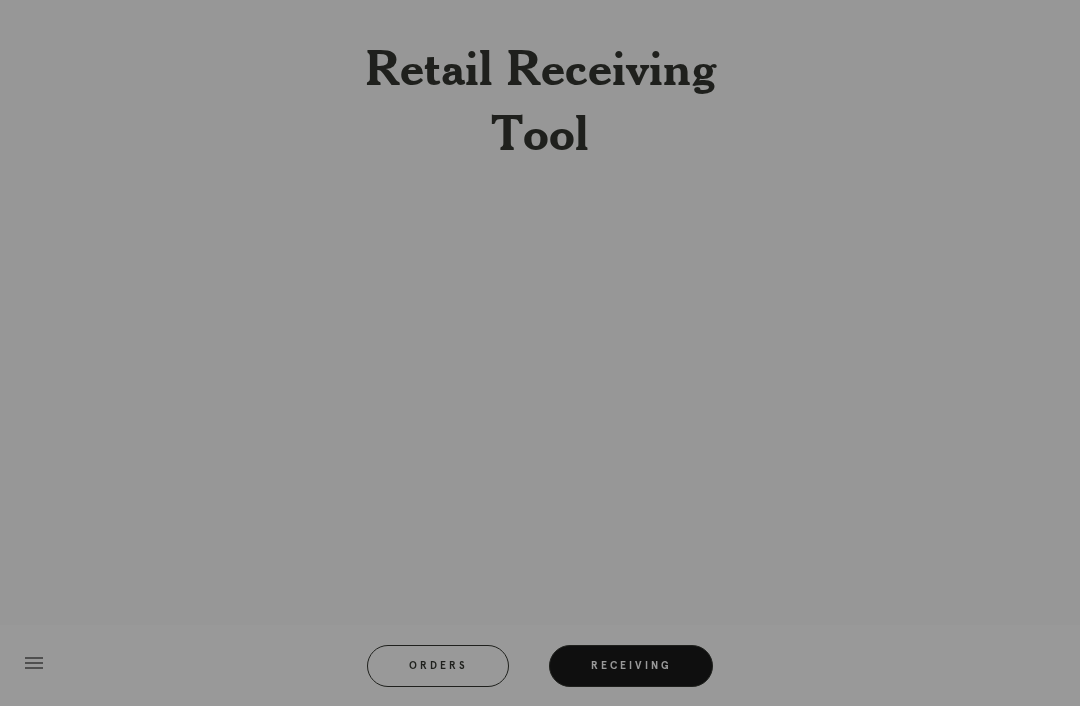 scroll, scrollTop: 64, scrollLeft: 0, axis: vertical 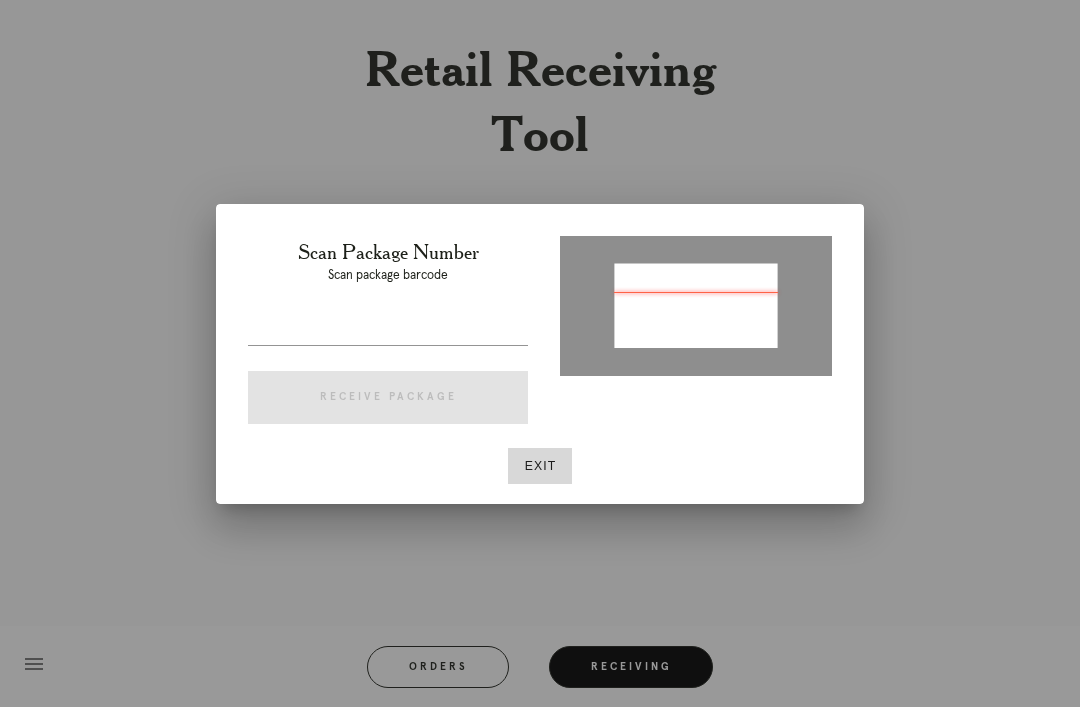 type on "P067849885509320" 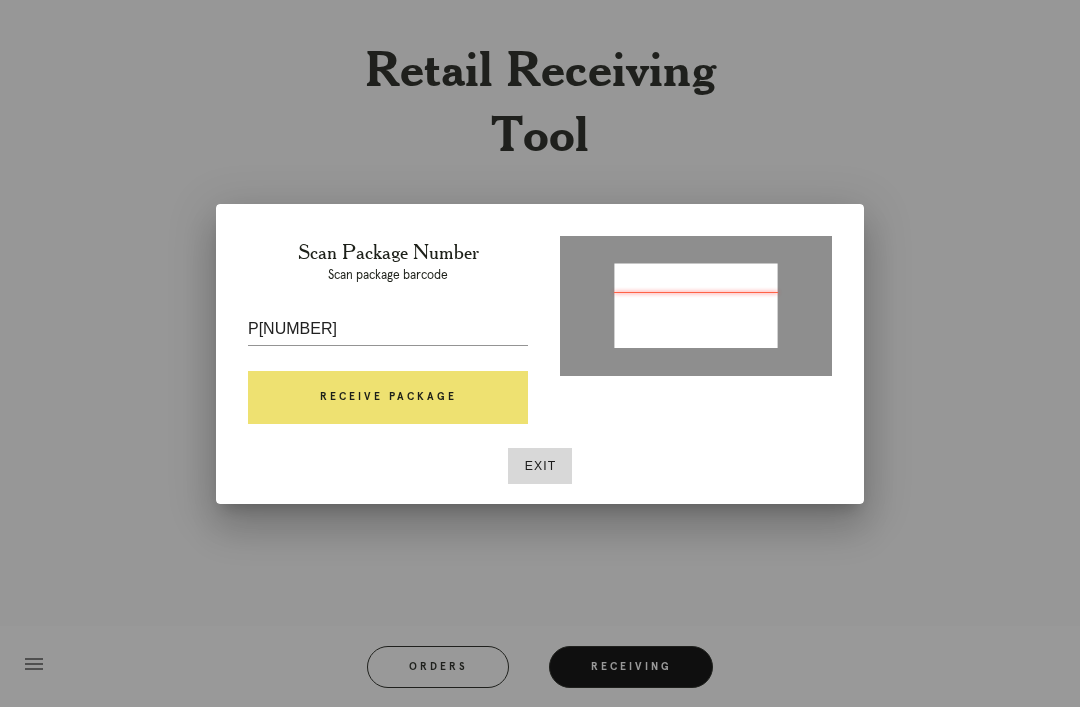 click on "Receive Package" at bounding box center (388, 398) 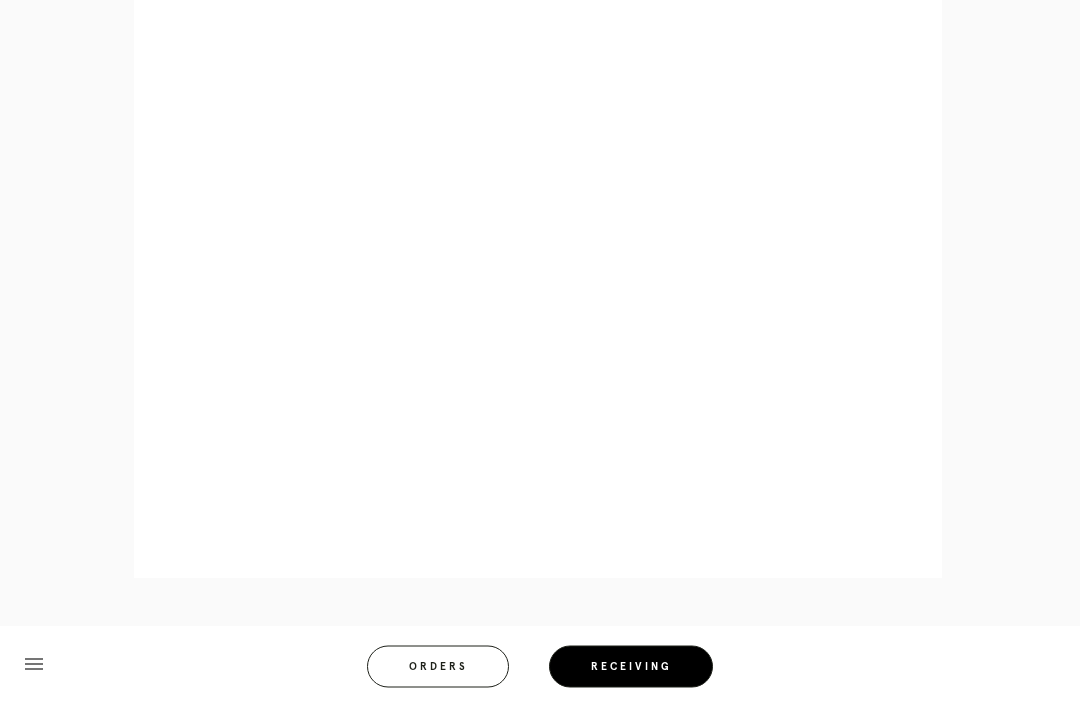 scroll, scrollTop: 1138, scrollLeft: 0, axis: vertical 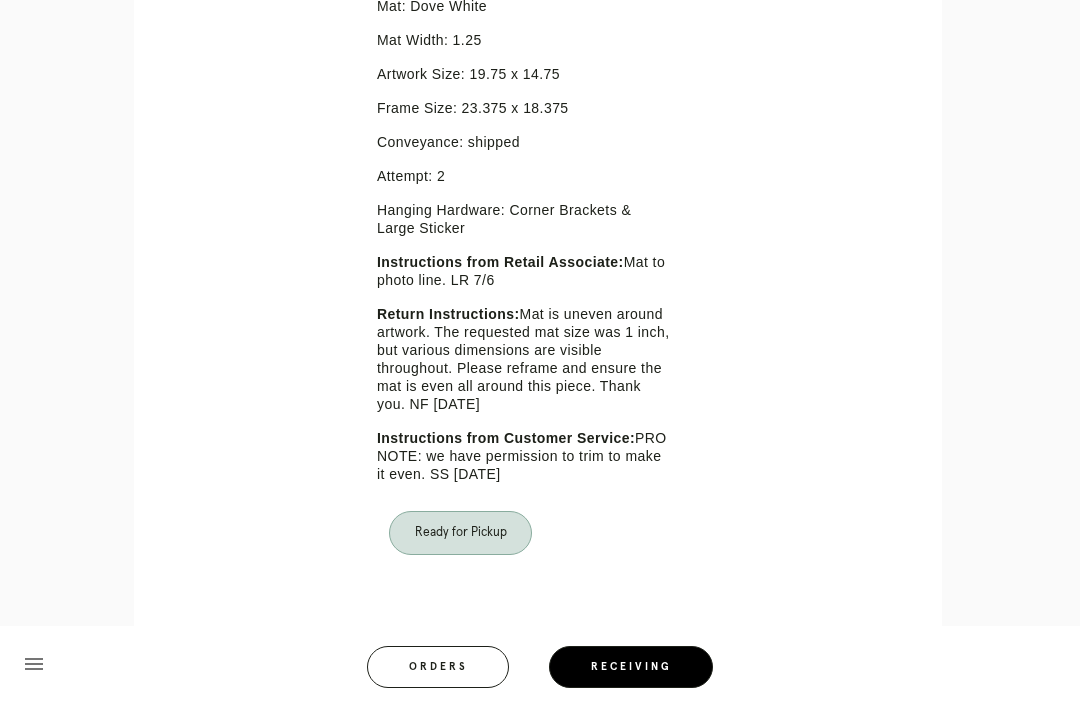 click on "Orders" at bounding box center (438, 667) 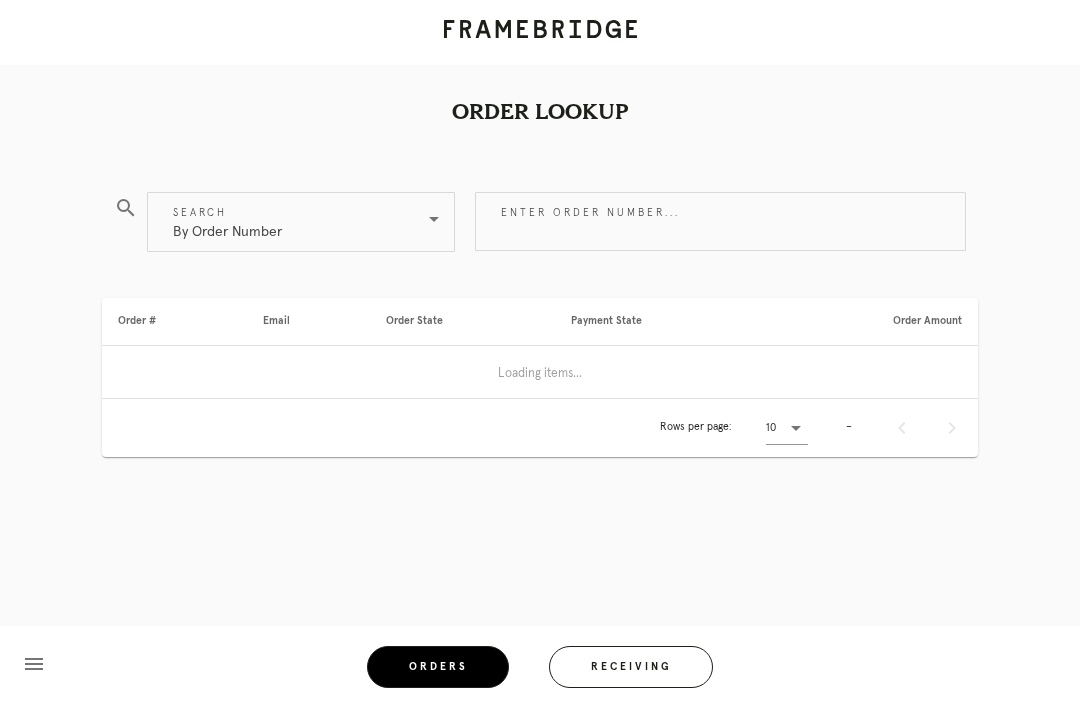 scroll, scrollTop: 0, scrollLeft: 0, axis: both 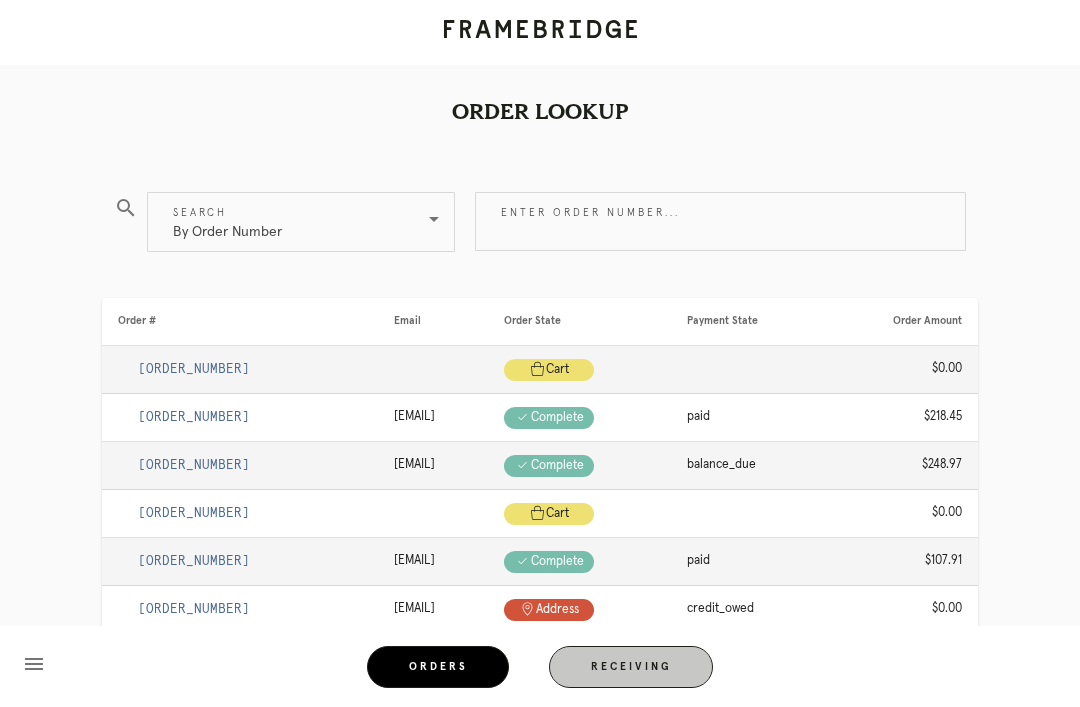 click on "Receiving" at bounding box center [631, 667] 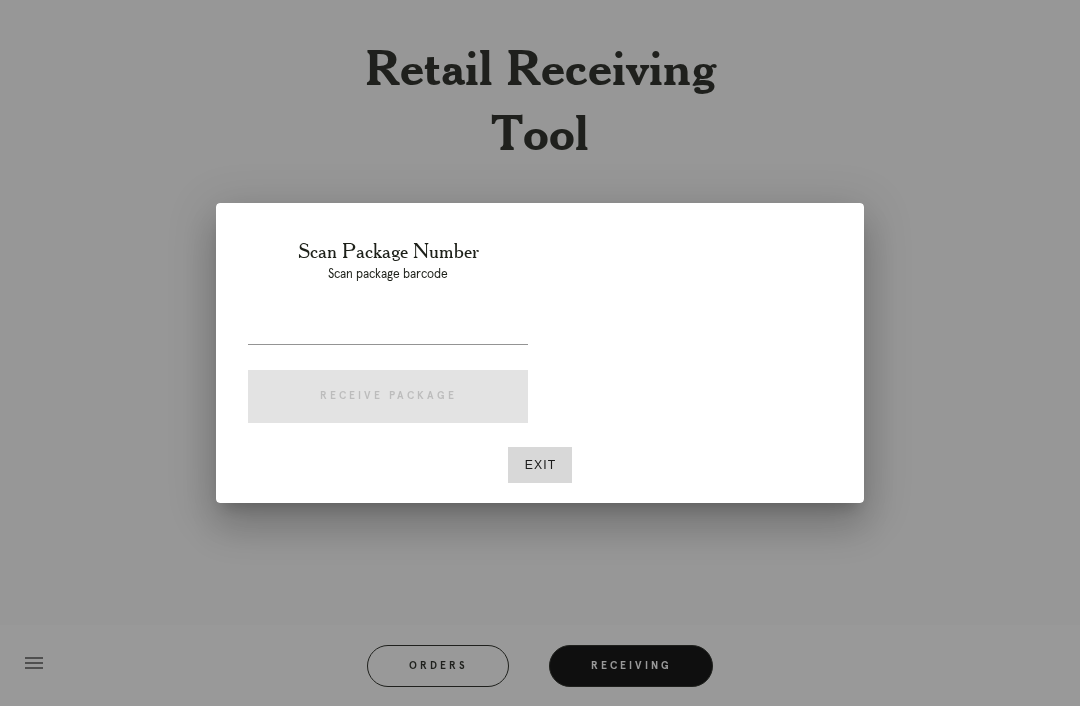 scroll, scrollTop: 64, scrollLeft: 0, axis: vertical 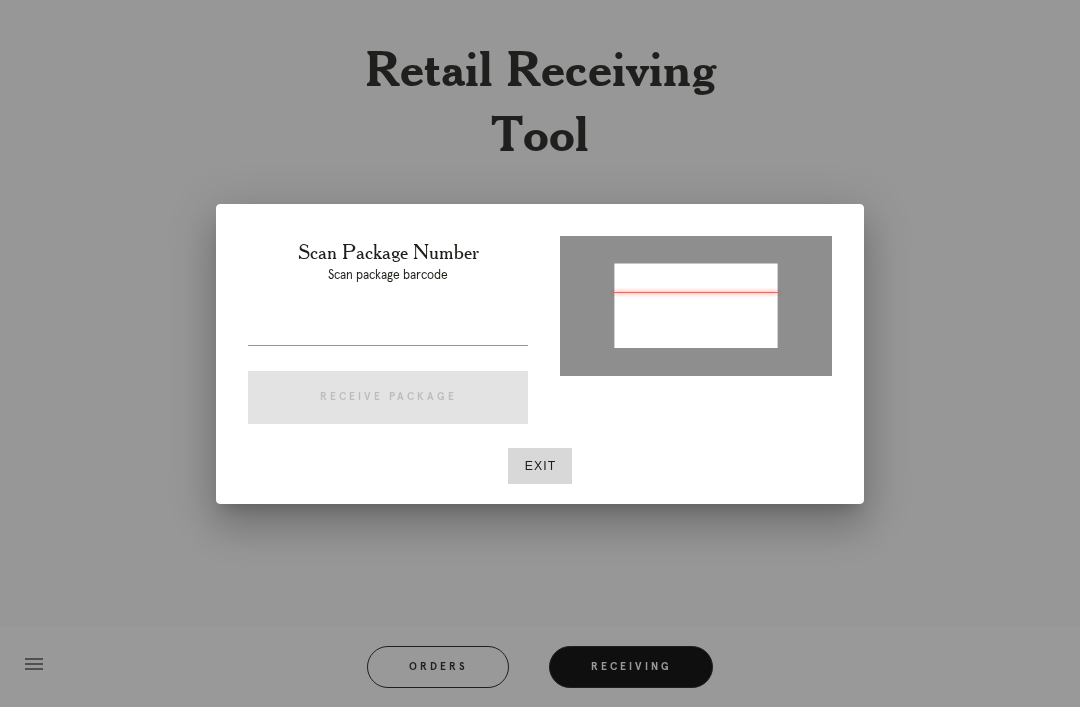 type on "P538489467403229" 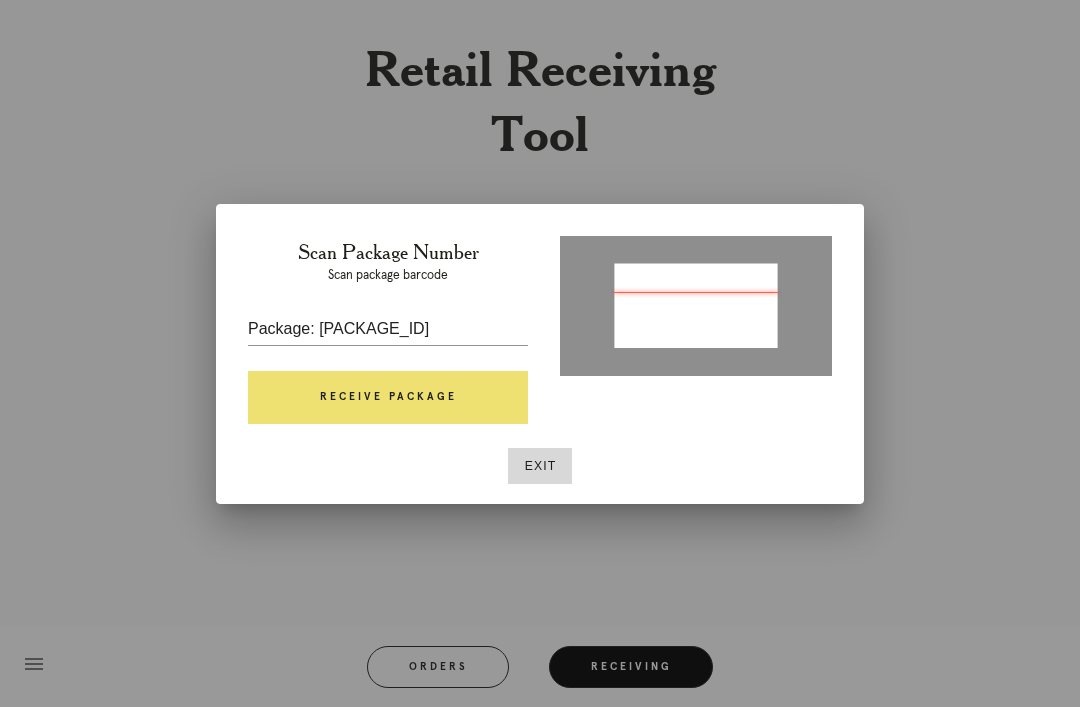 click on "Receive Package" at bounding box center (388, 398) 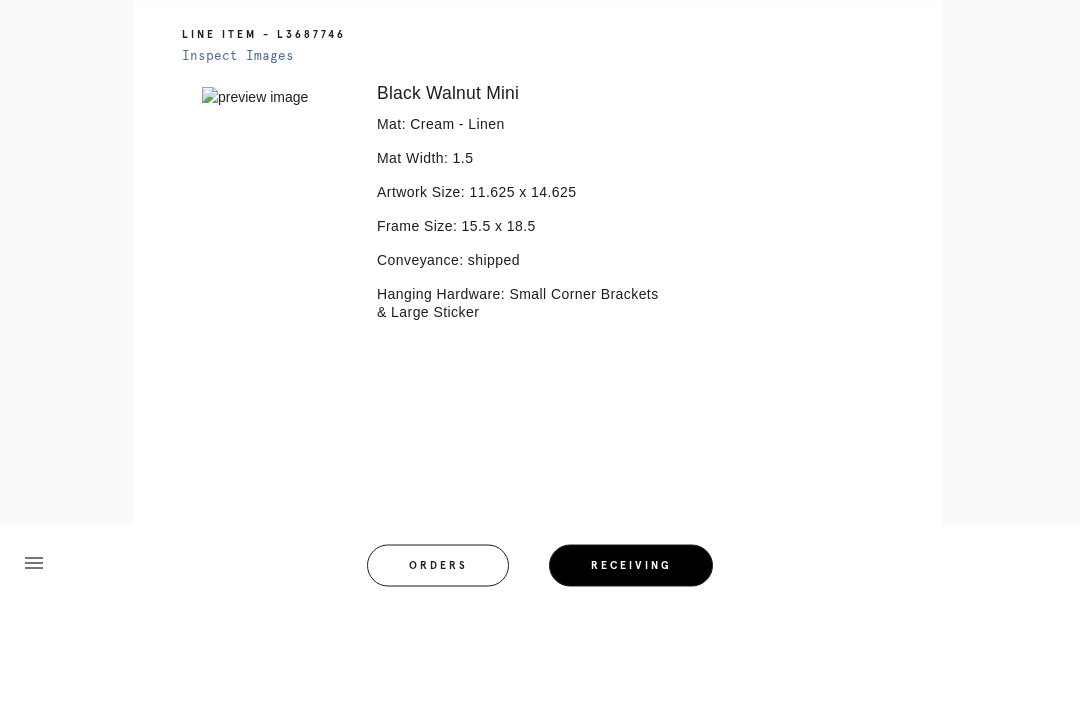 scroll, scrollTop: 382, scrollLeft: 0, axis: vertical 